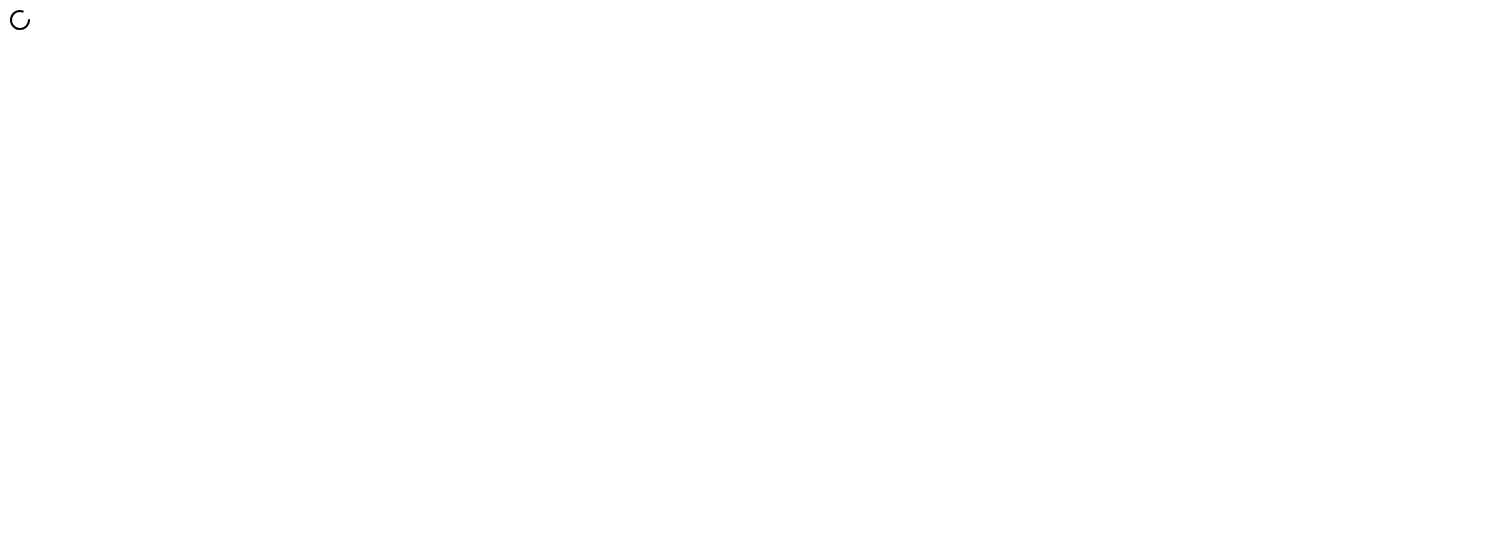 scroll, scrollTop: 0, scrollLeft: 0, axis: both 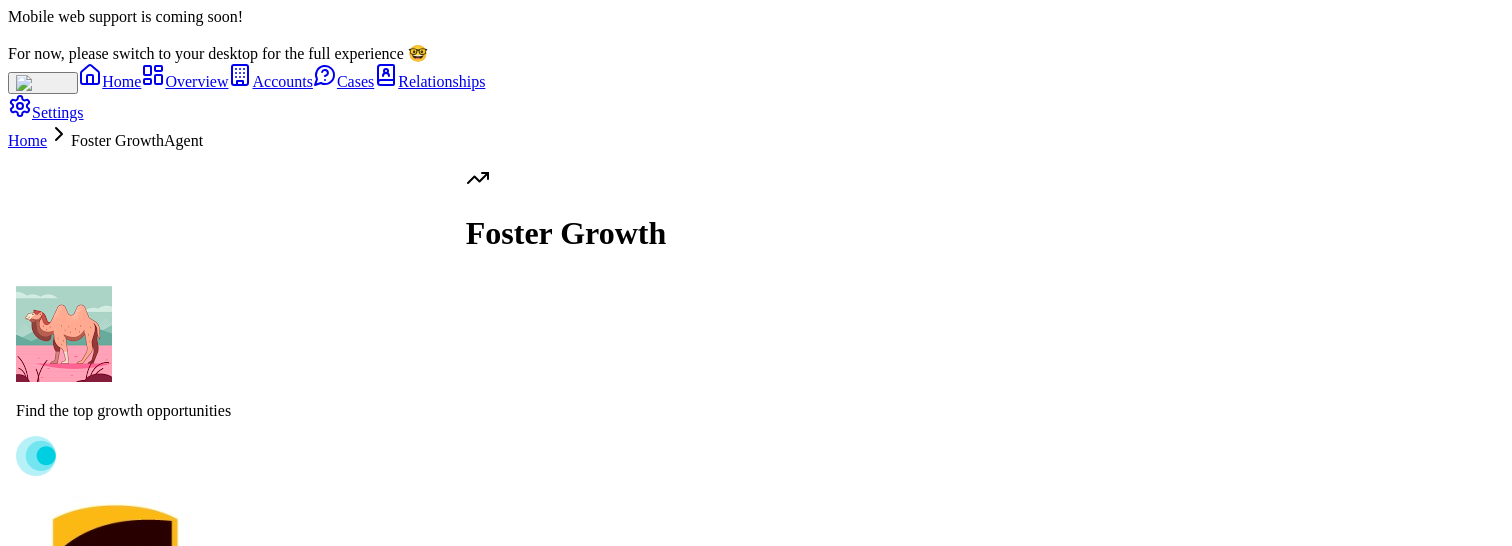 click on "Pitch Catalog Add-On" at bounding box center [100, 793] 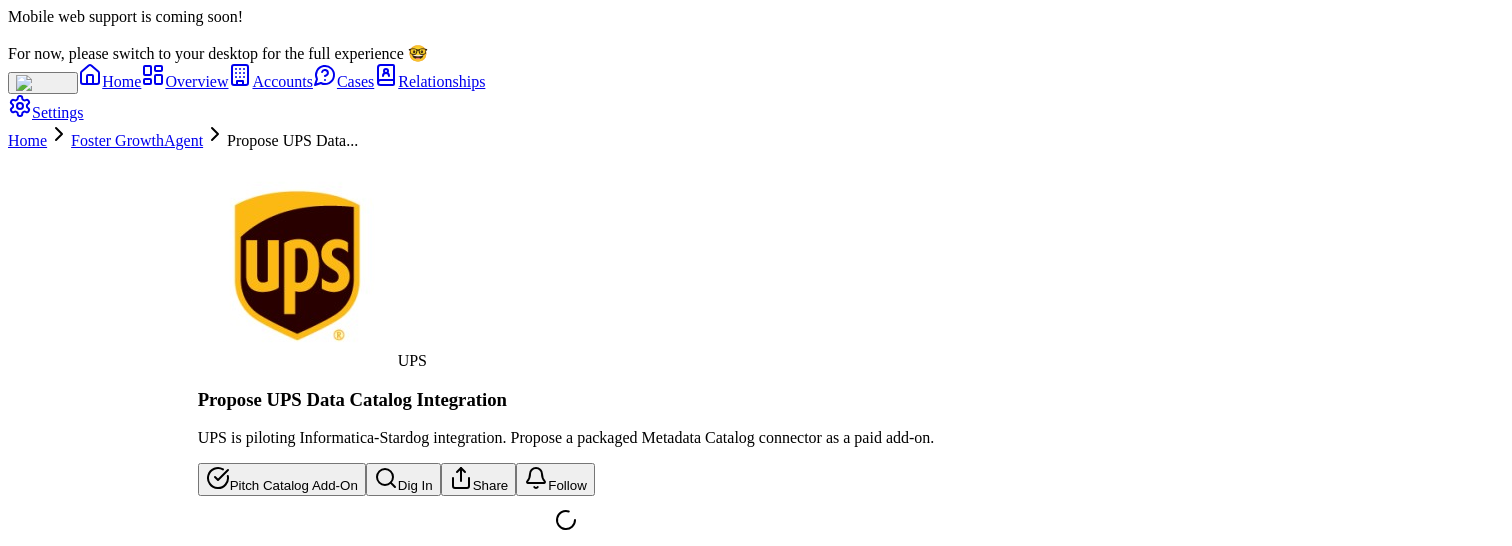 scroll, scrollTop: 64, scrollLeft: 0, axis: vertical 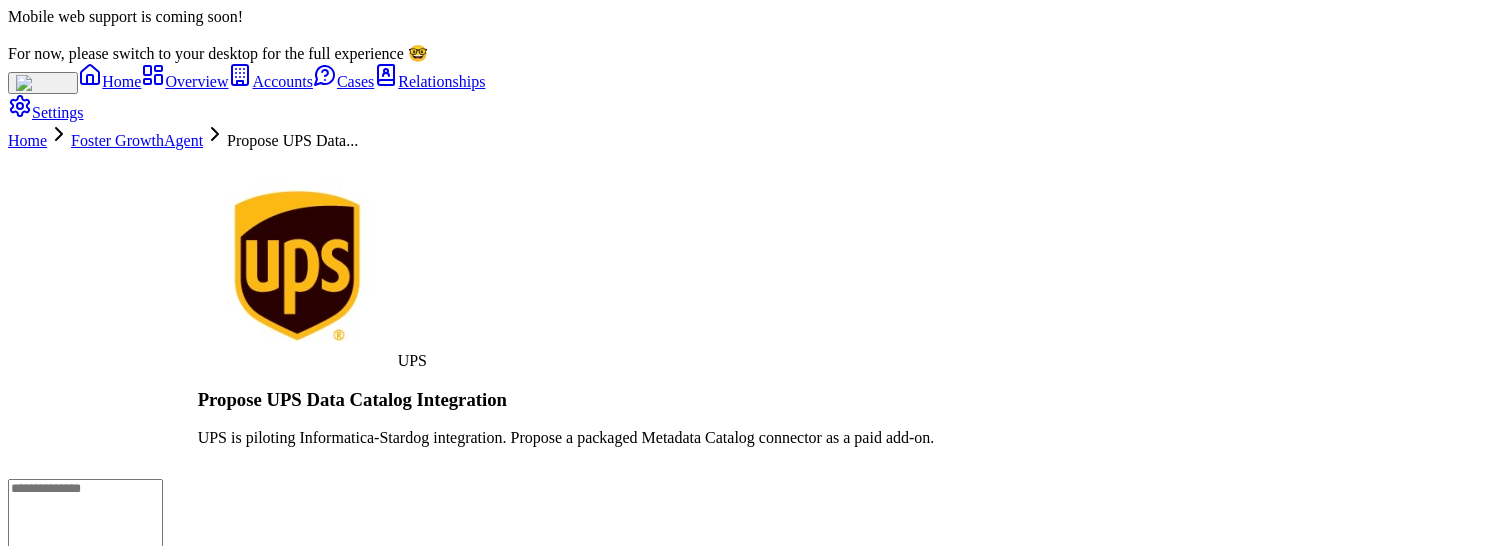 click on "UPS is piloting Informatica-Stardog integration. Propose a packaged Metadata Catalog connector as a paid add-on." at bounding box center (566, 438) 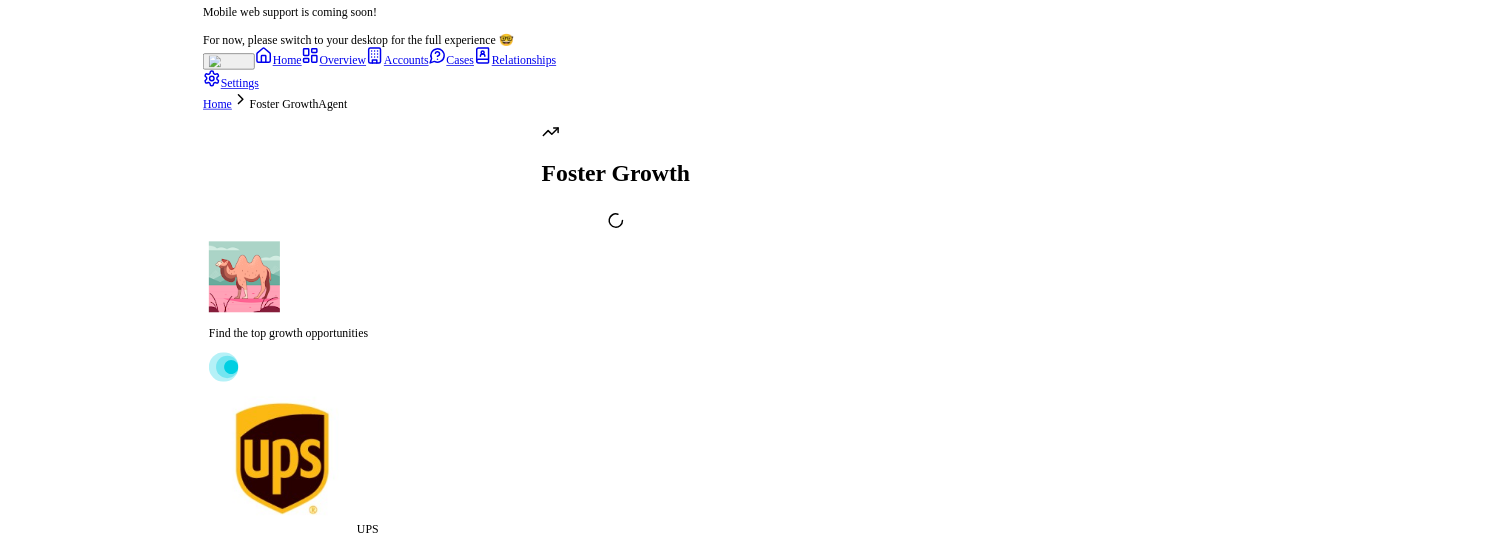 scroll, scrollTop: -1528, scrollLeft: 0, axis: vertical 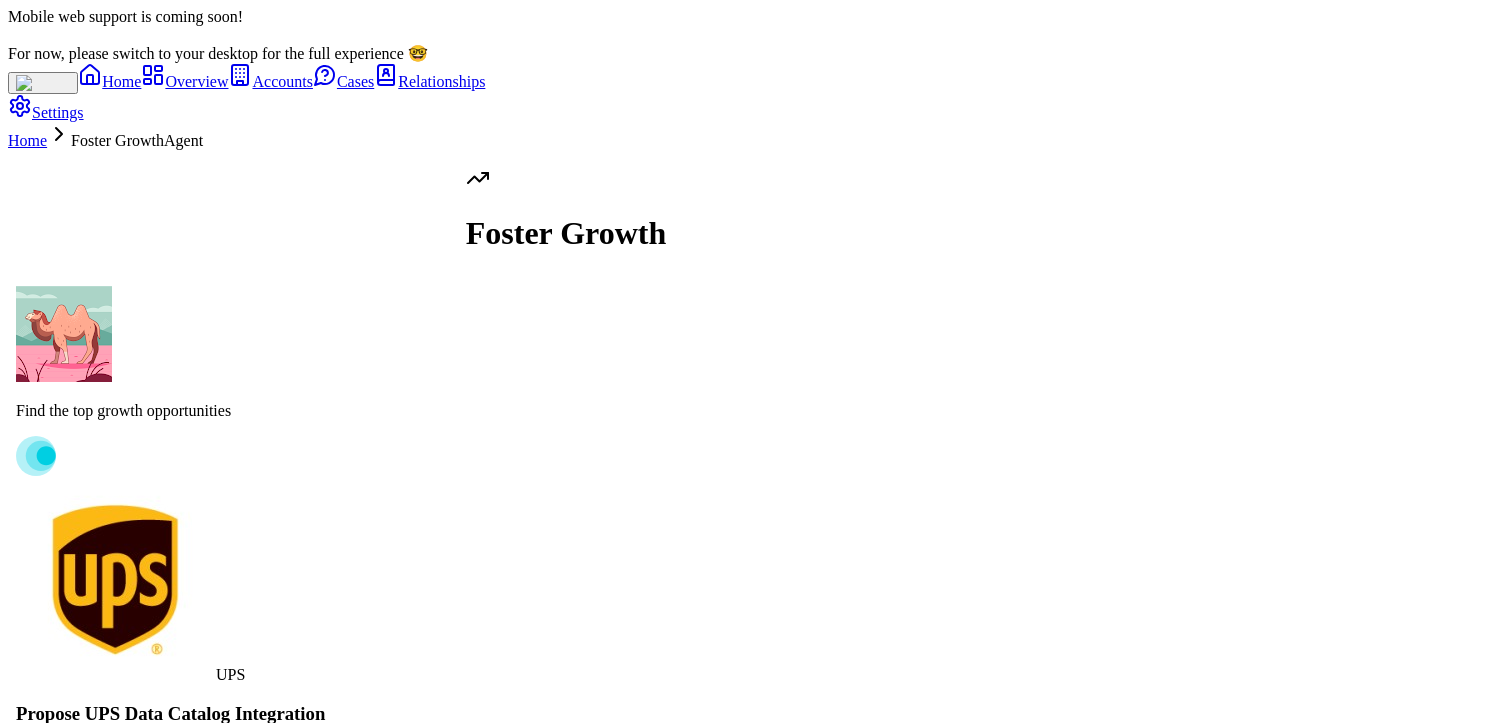 click on "Pitch Catalog Add-On" at bounding box center [100, 793] 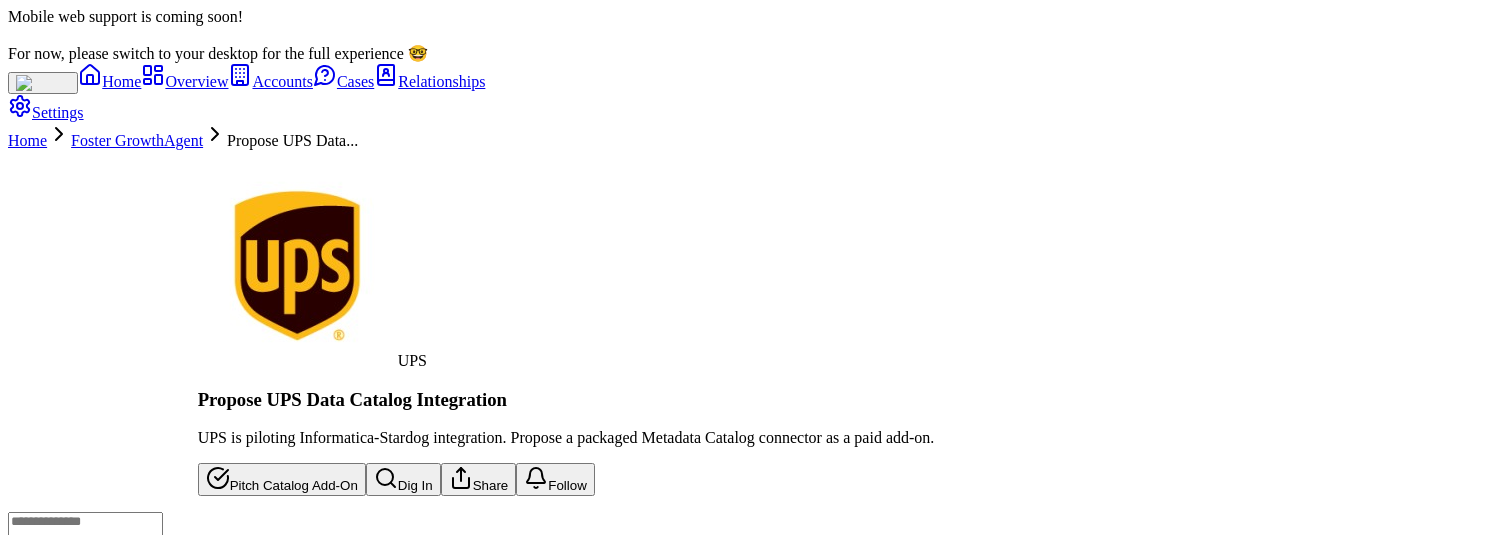 click on "Pitch Catalog Add-On" at bounding box center (282, 479) 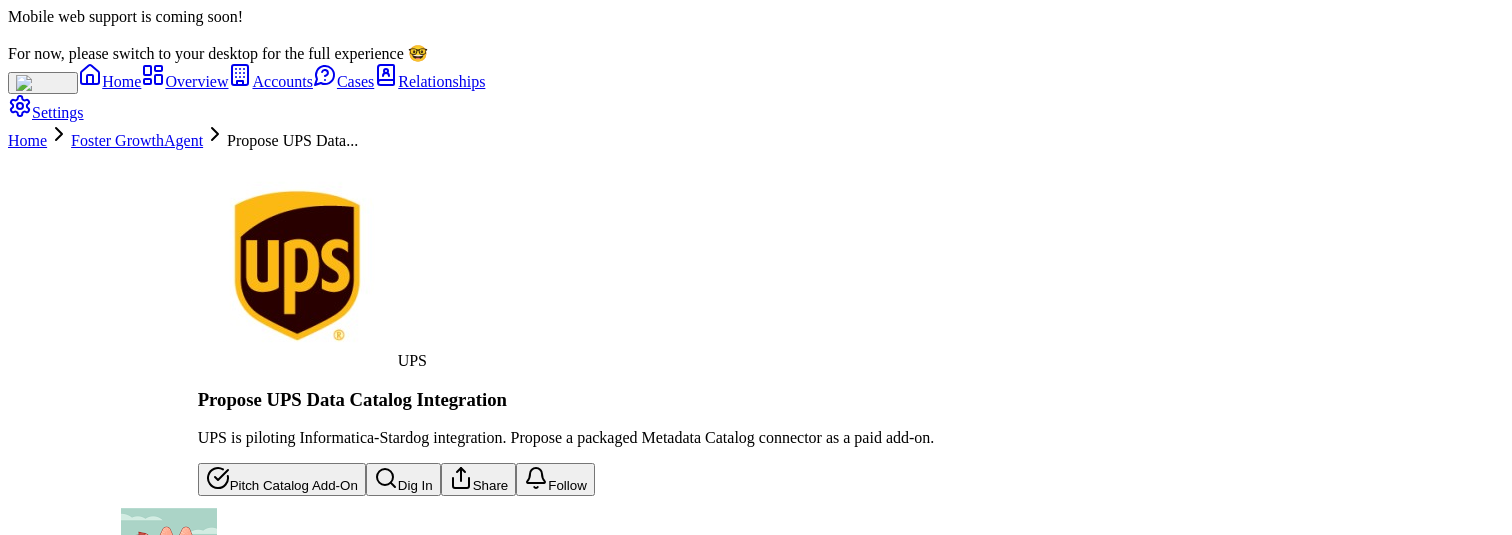 scroll, scrollTop: 225, scrollLeft: 0, axis: vertical 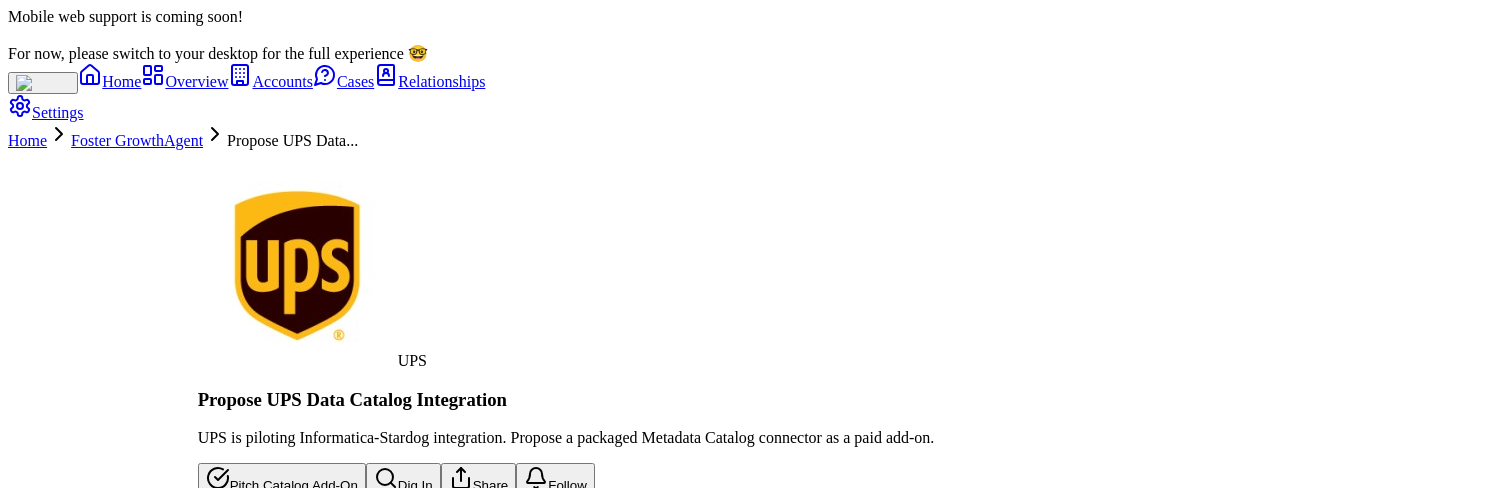 click on "Mobile web support is coming soon! For now, please switch to your desktop for the full experience 🤓 Home Overview Accounts Cases Relationships Settings Home Foster Growth  Agent Propose UPS Data... UPS Propose UPS Data Catalog Integration UPS is piloting Informatica-Stardog integration. Propose a packaged Metadata Catalog connector as a paid add-on. Pitch Catalog Add-On Dig In Share Follow" at bounding box center [756, 315] 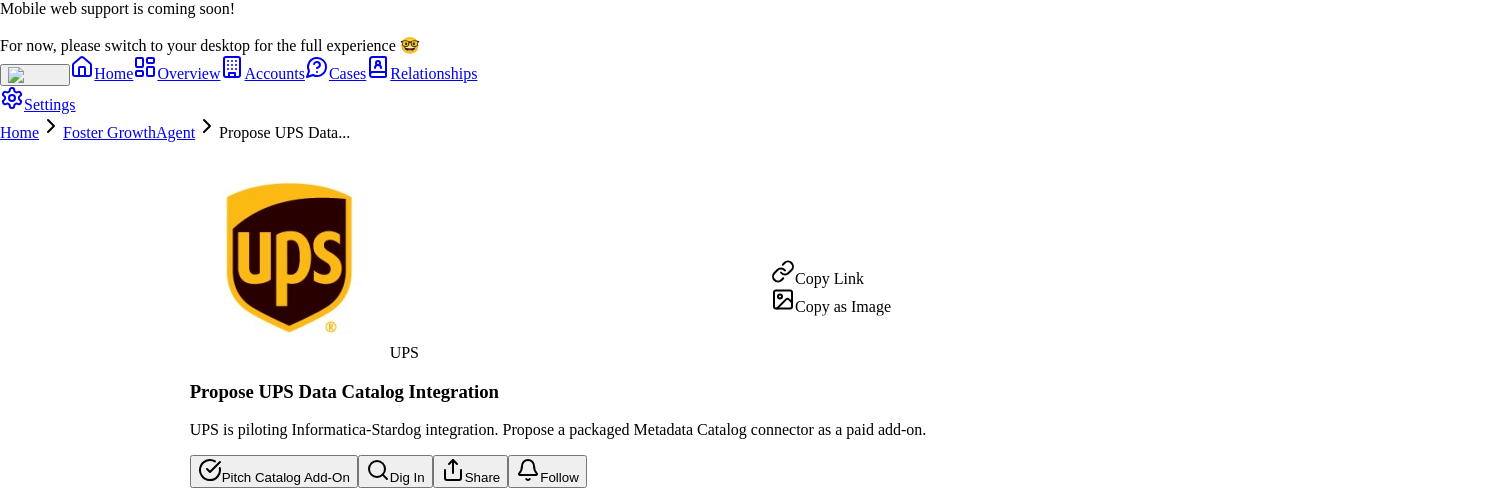 click on "Copy Link" at bounding box center [831, 274] 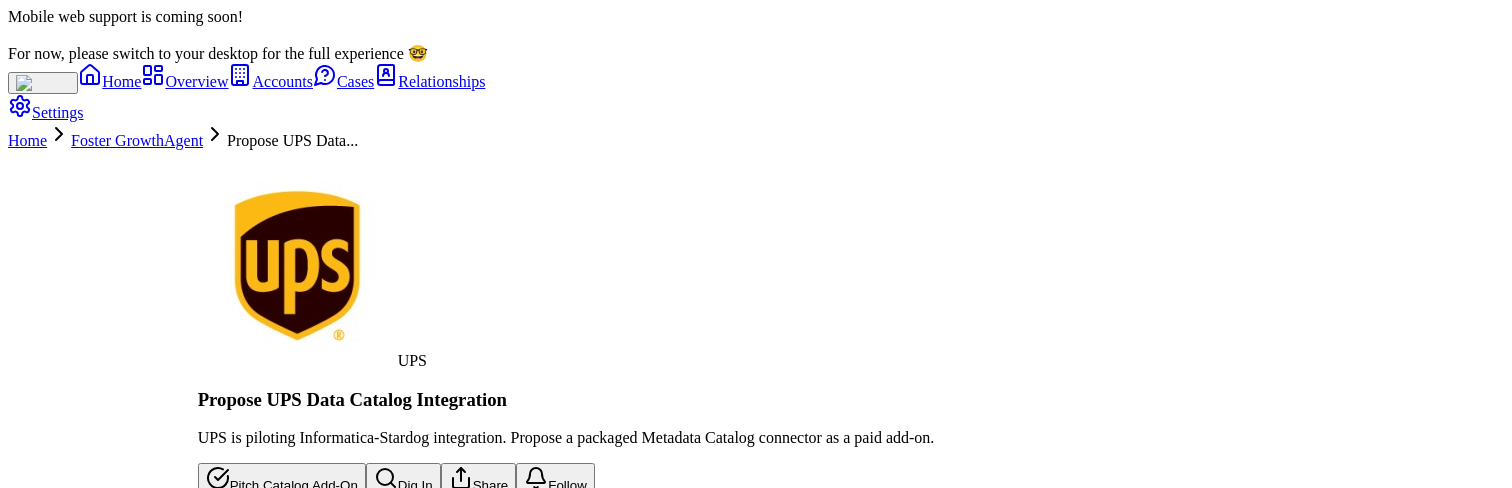 click on "Dig In" at bounding box center [403, 479] 